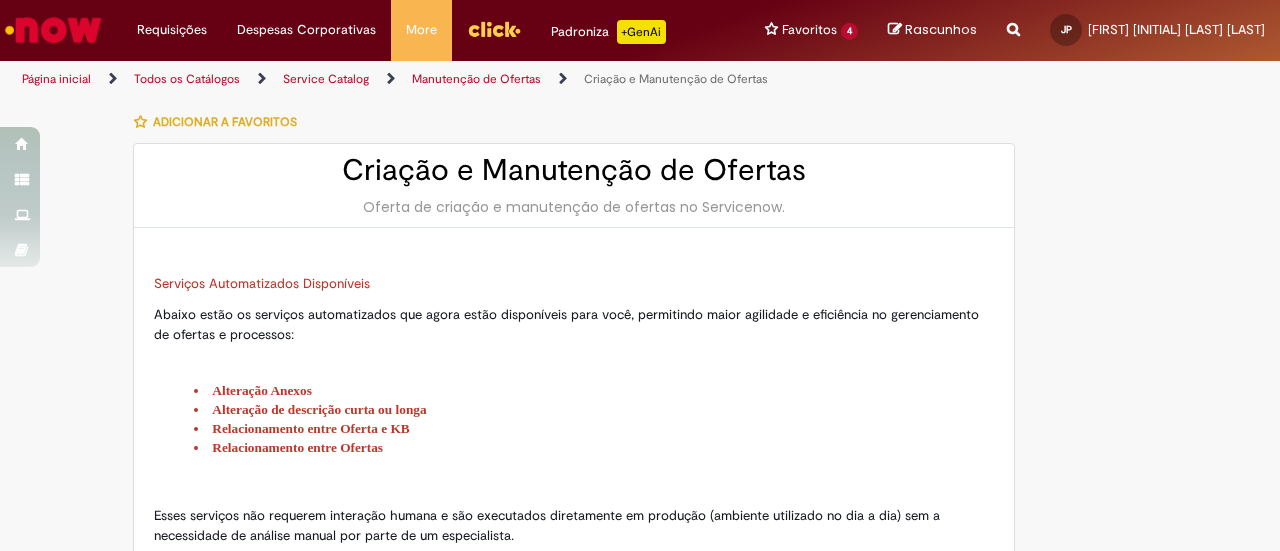 select on "*" 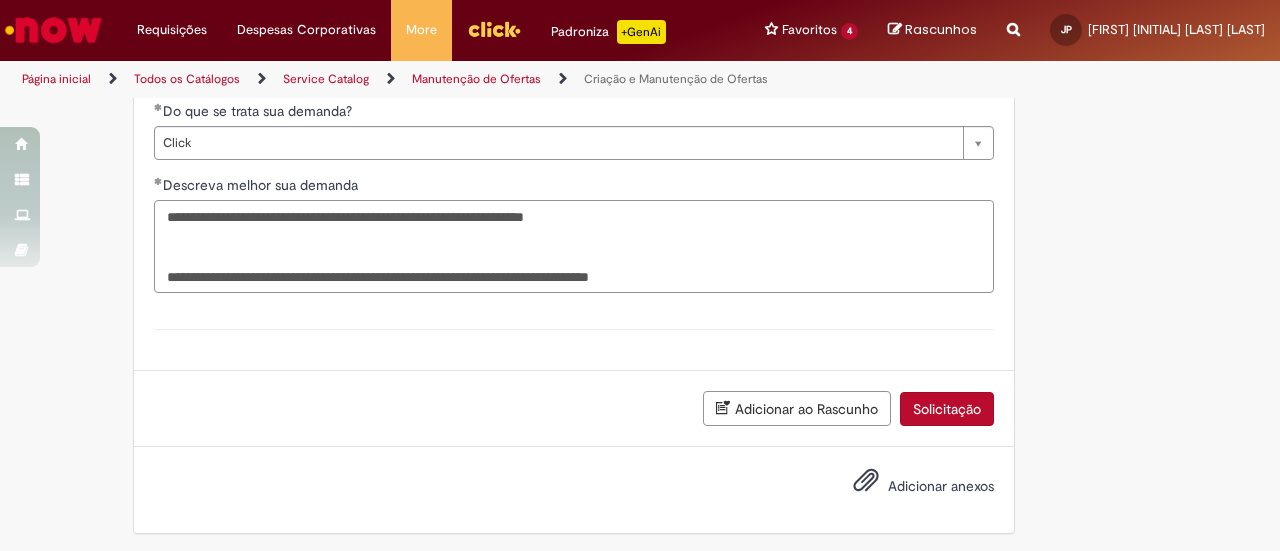 paste on "**********" 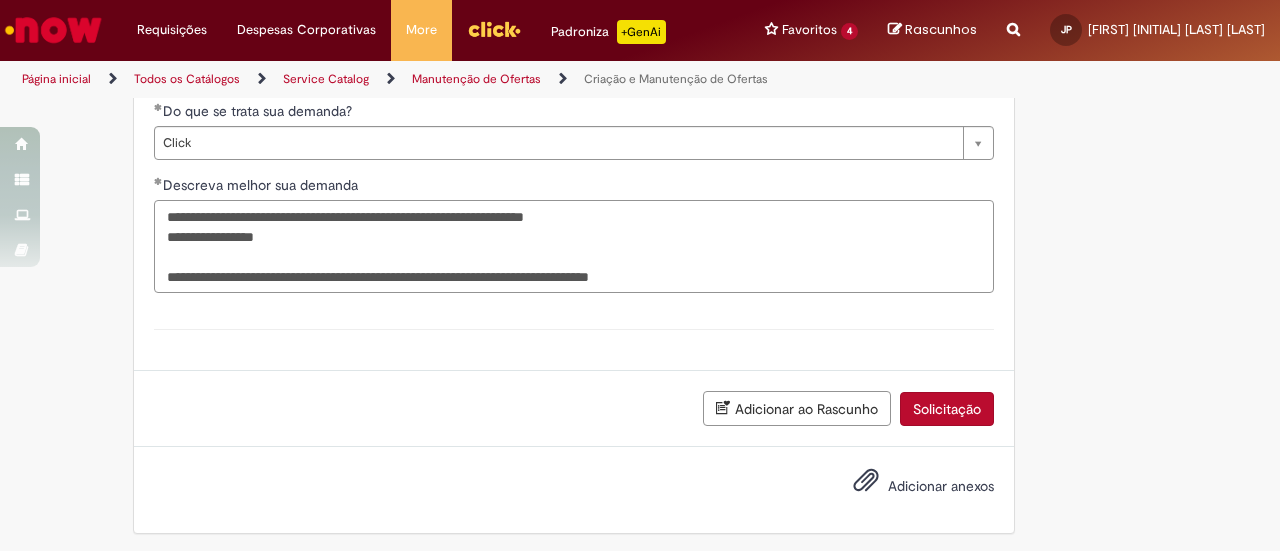 paste on "**********" 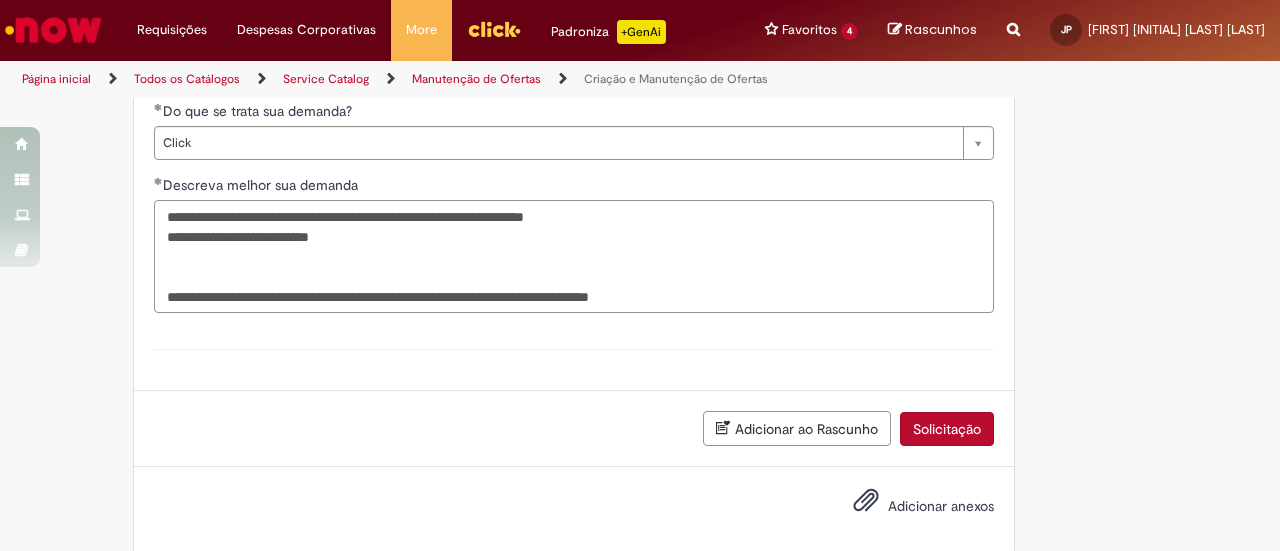 paste on "**********" 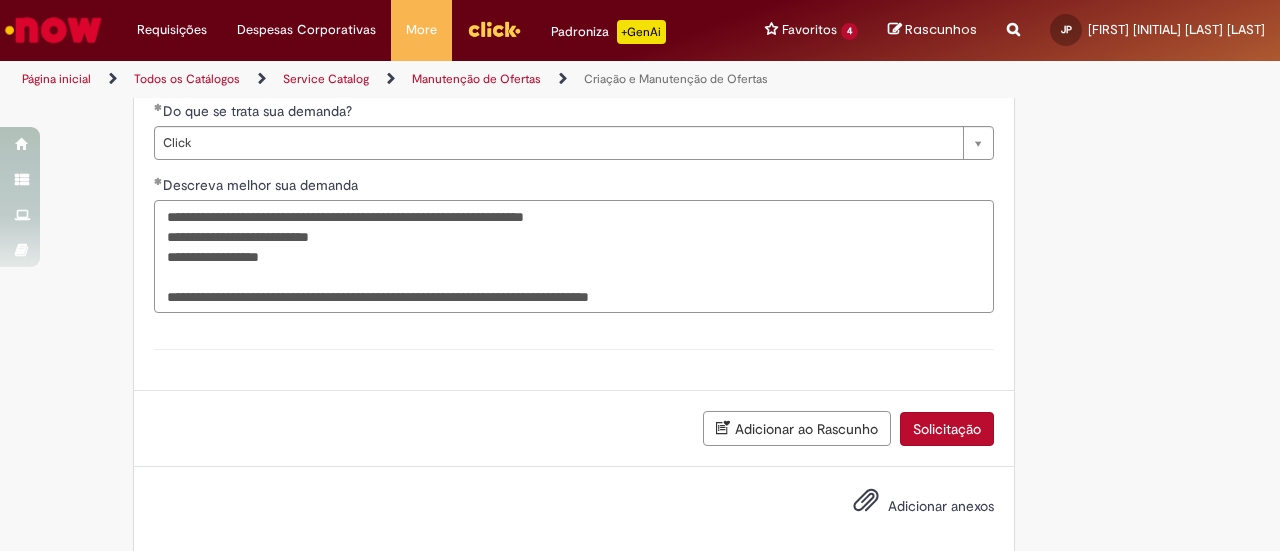 paste on "*******" 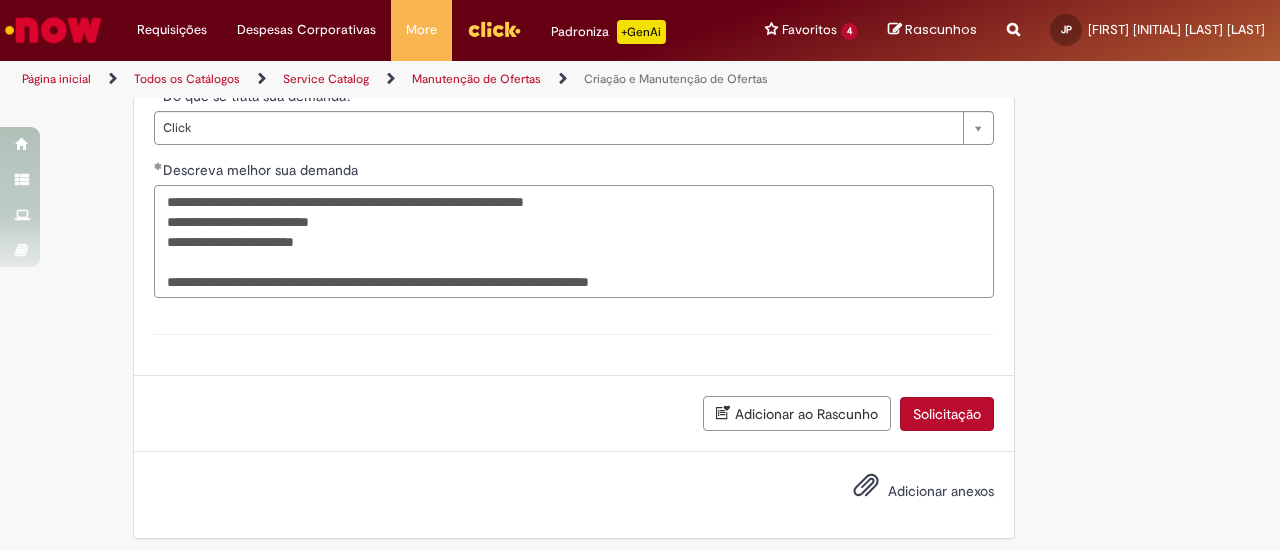 scroll, scrollTop: 1702, scrollLeft: 0, axis: vertical 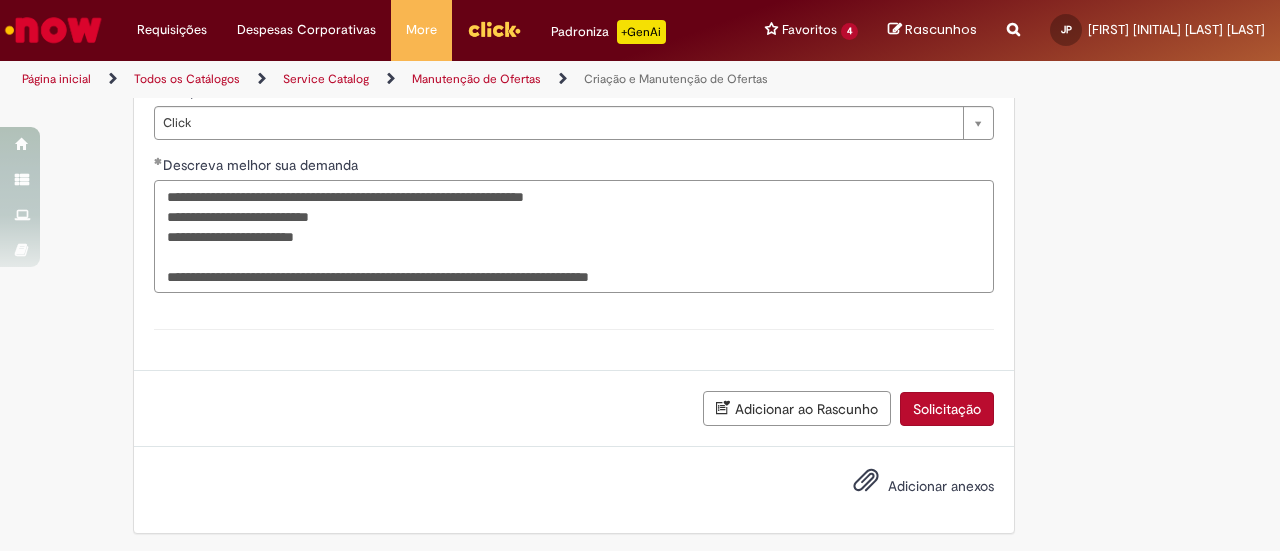type on "**********" 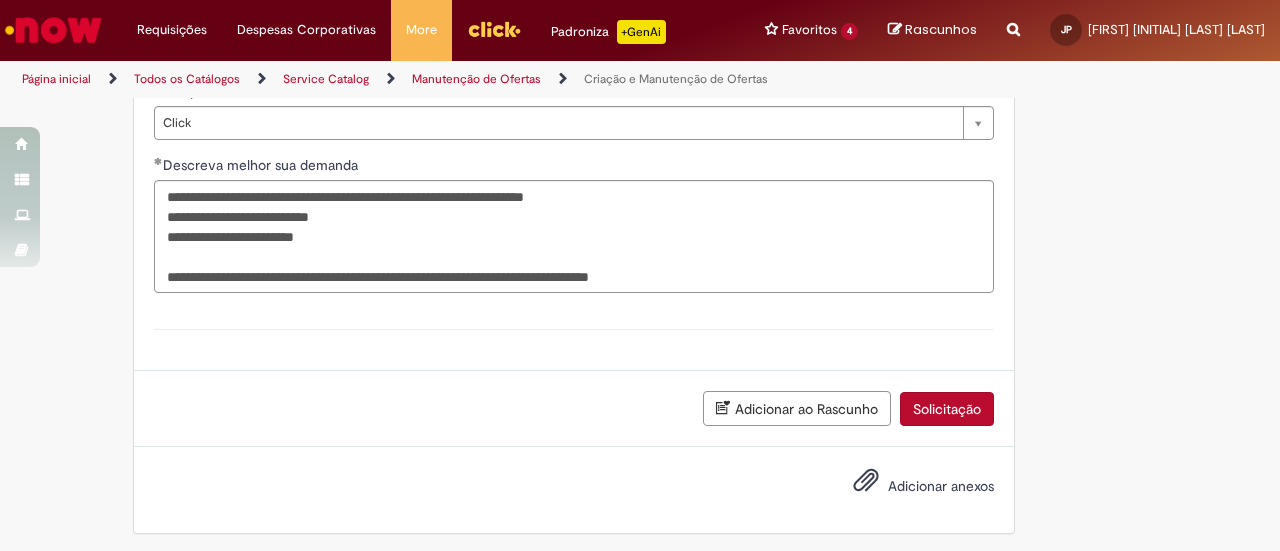 click on "Solicitação" at bounding box center [947, 409] 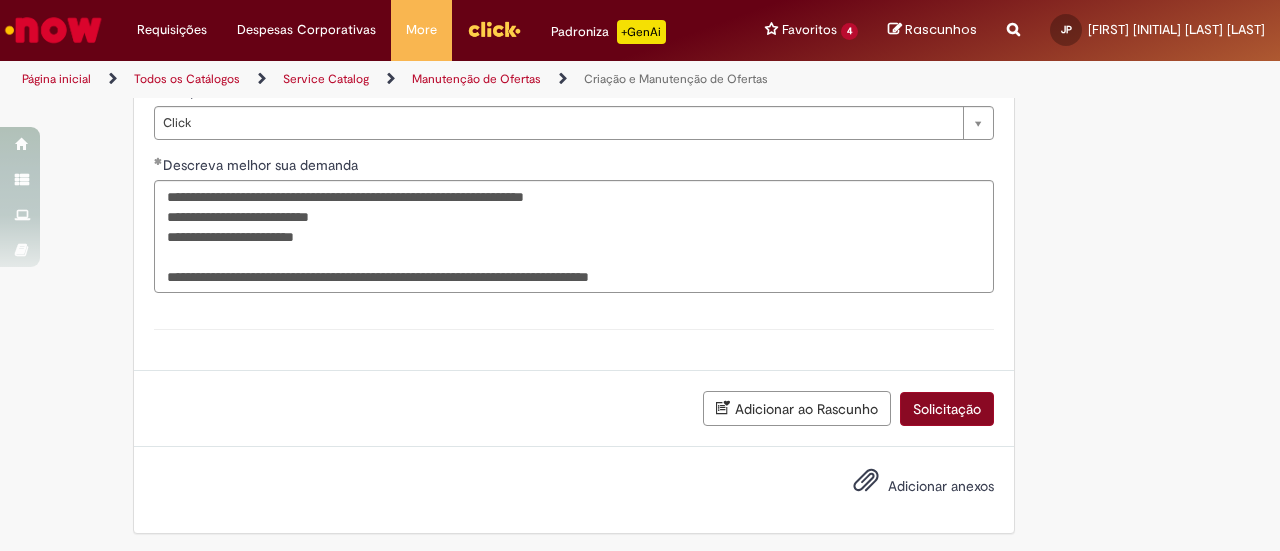 scroll, scrollTop: 1656, scrollLeft: 0, axis: vertical 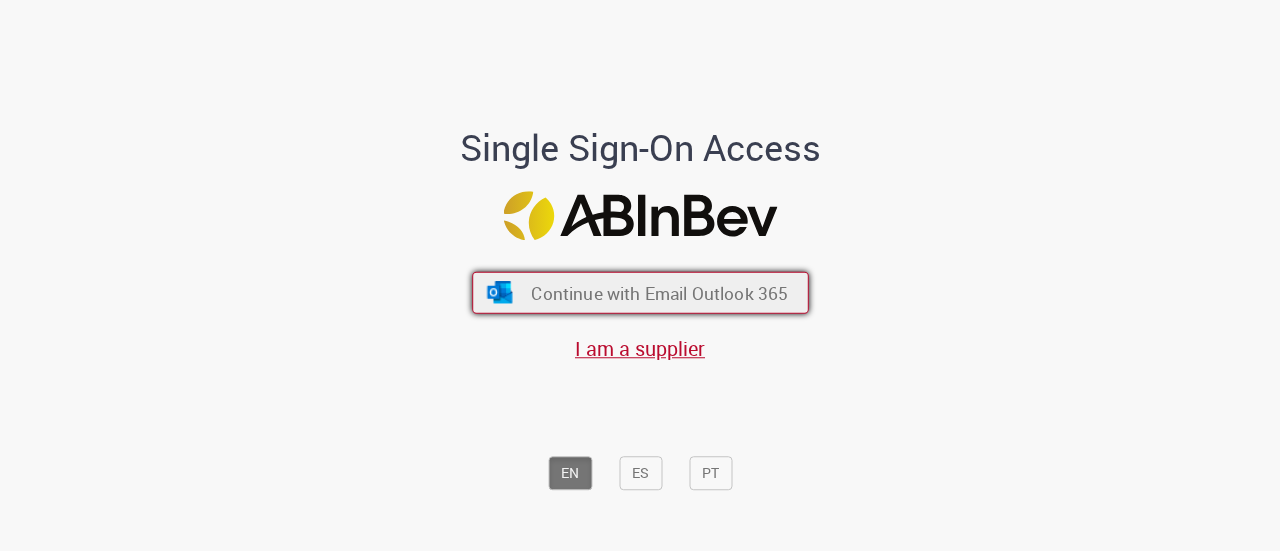 click on "Continue with Email Outlook 365" at bounding box center (659, 292) 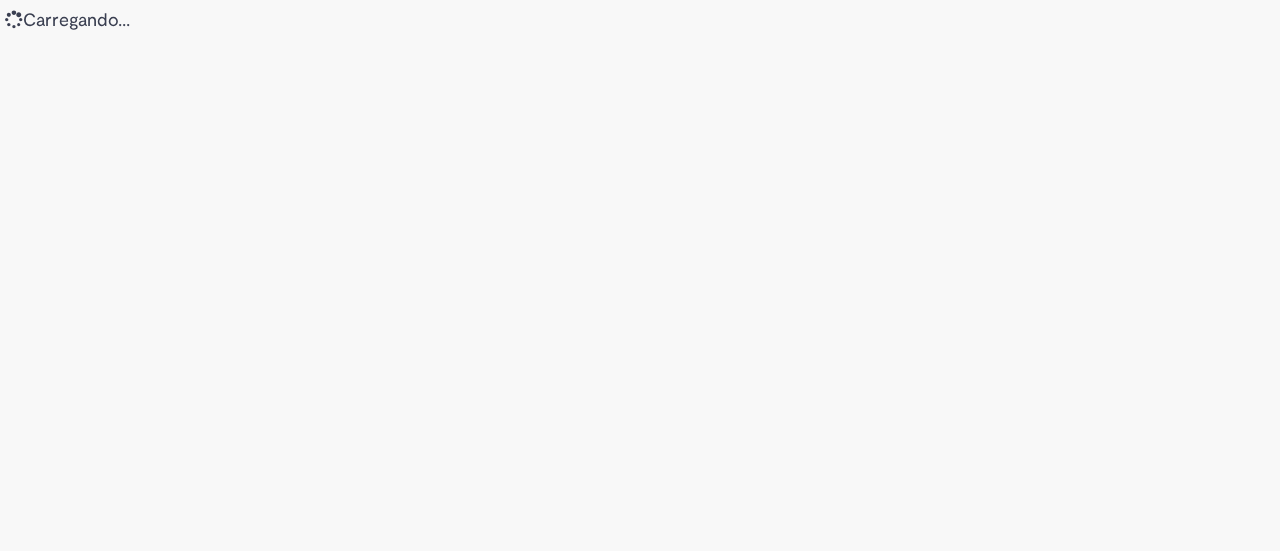 scroll, scrollTop: 0, scrollLeft: 0, axis: both 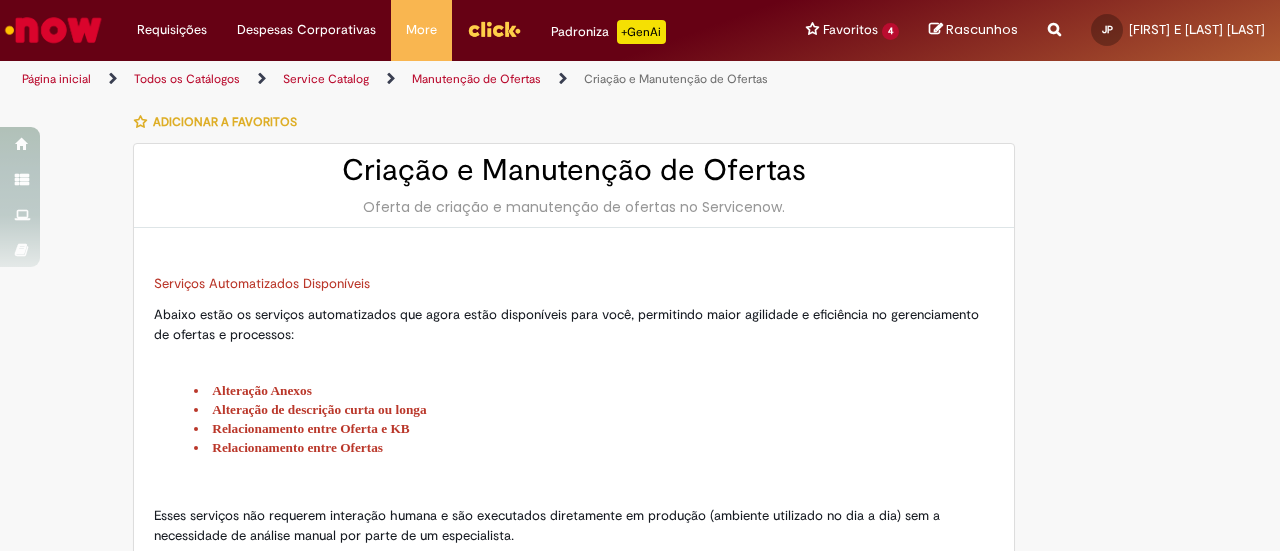 type on "********" 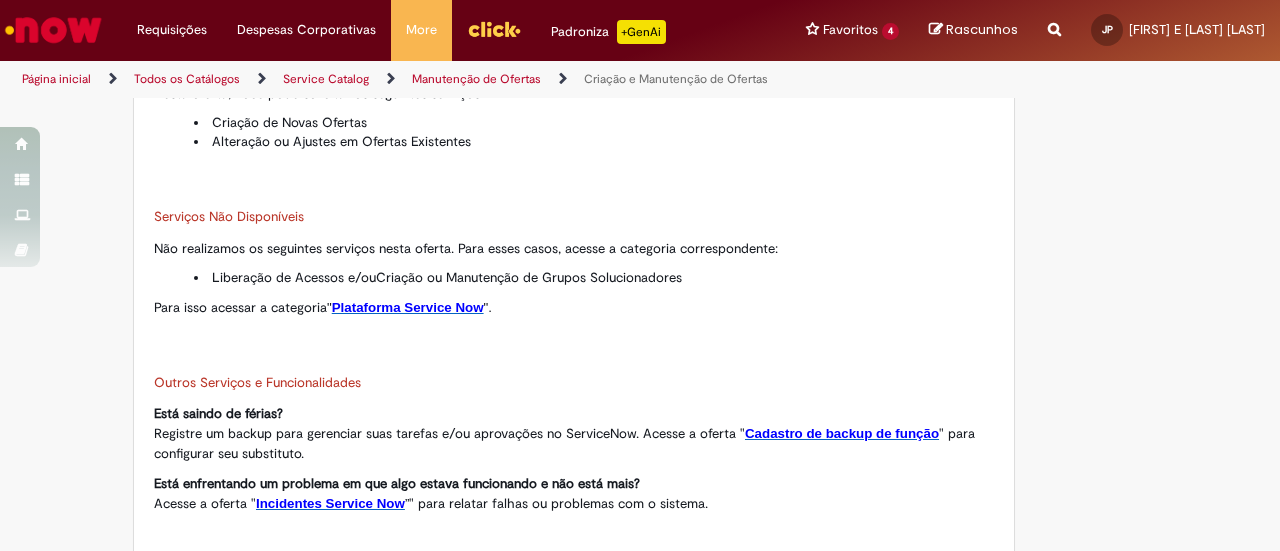 type on "**********" 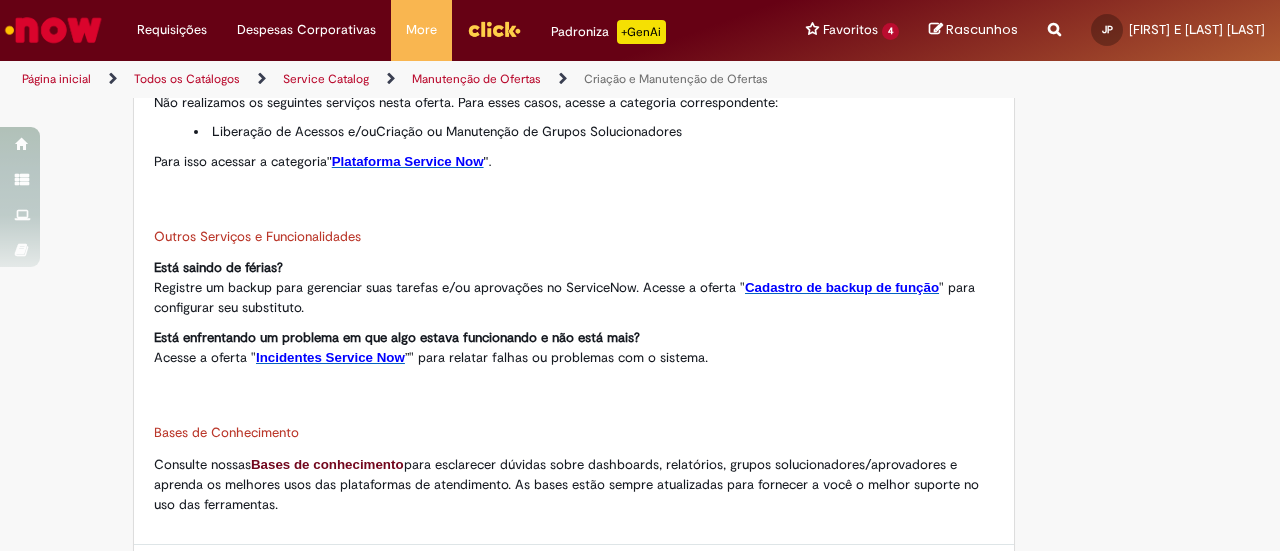 type on "**********" 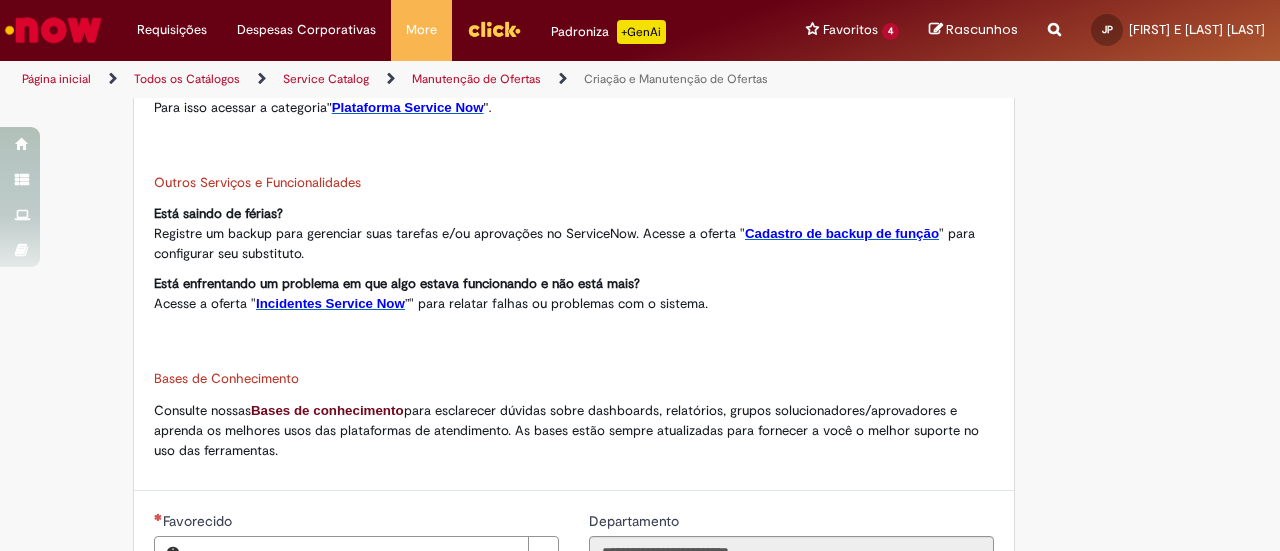 type on "**********" 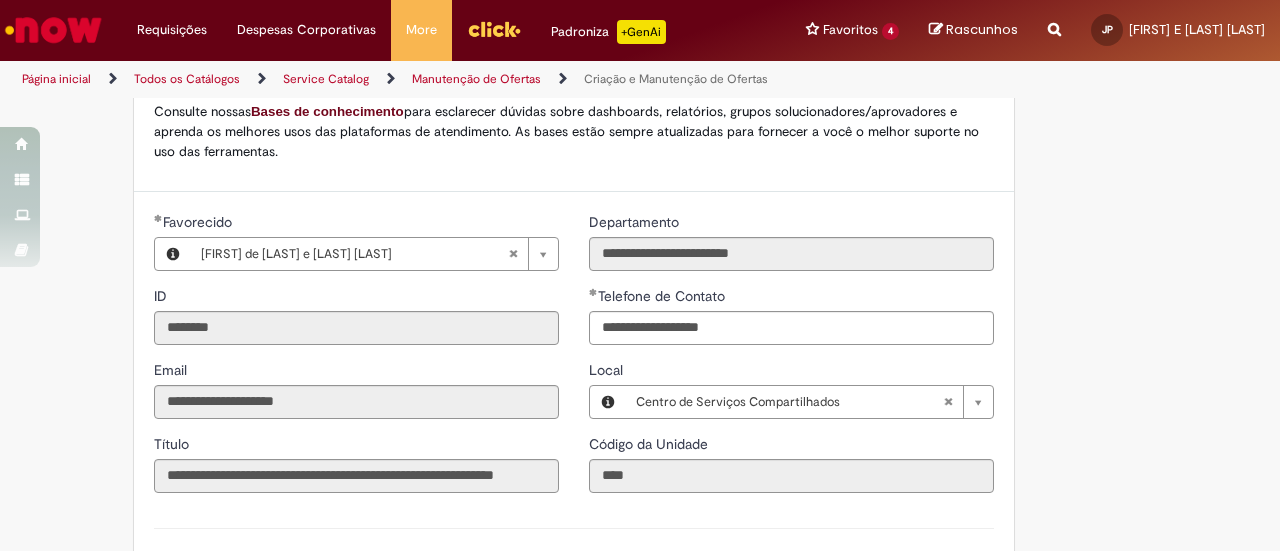 scroll, scrollTop: 1374, scrollLeft: 0, axis: vertical 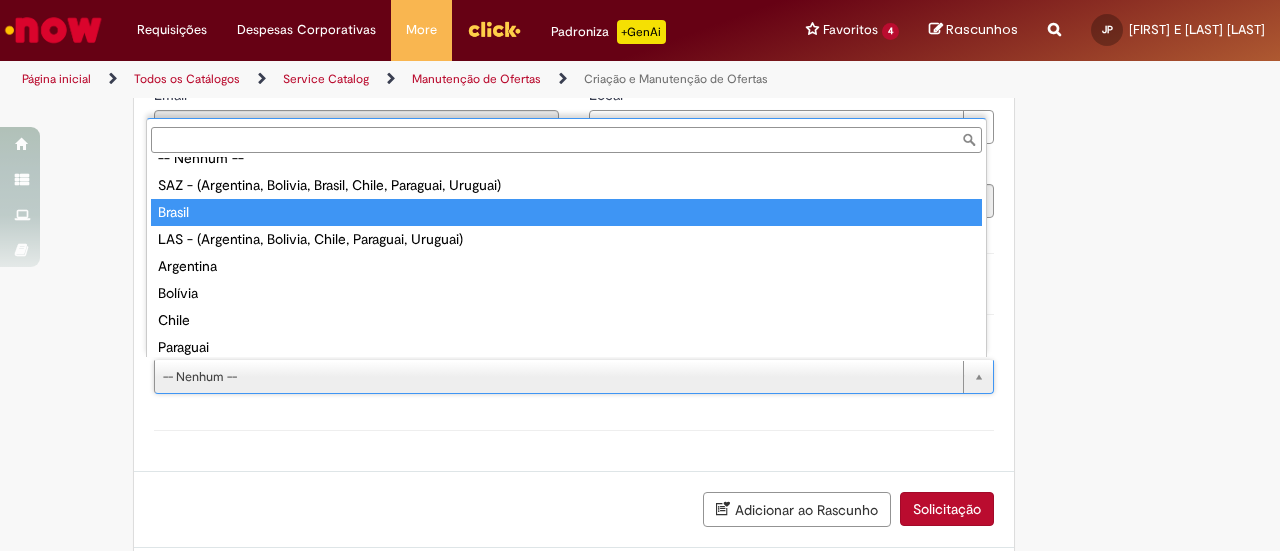 type on "******" 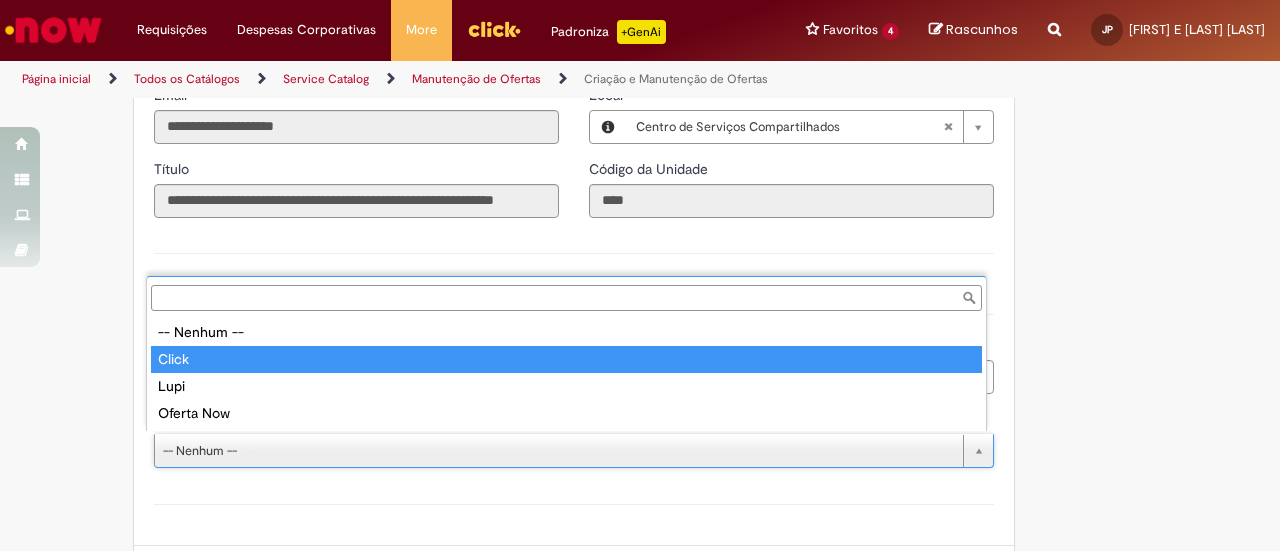type on "*****" 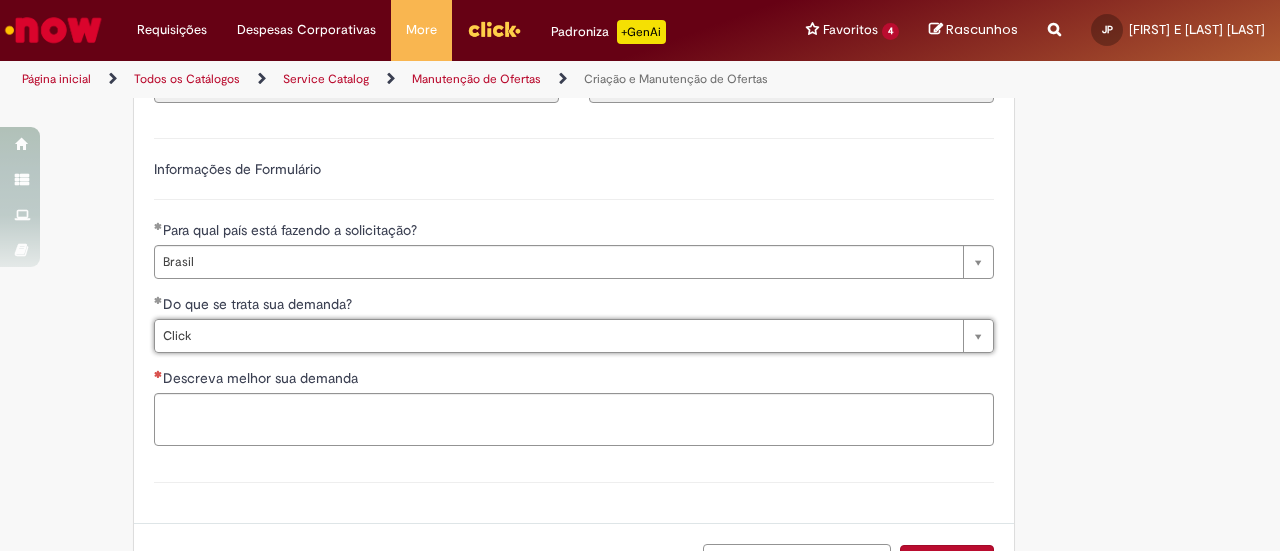 scroll, scrollTop: 1574, scrollLeft: 0, axis: vertical 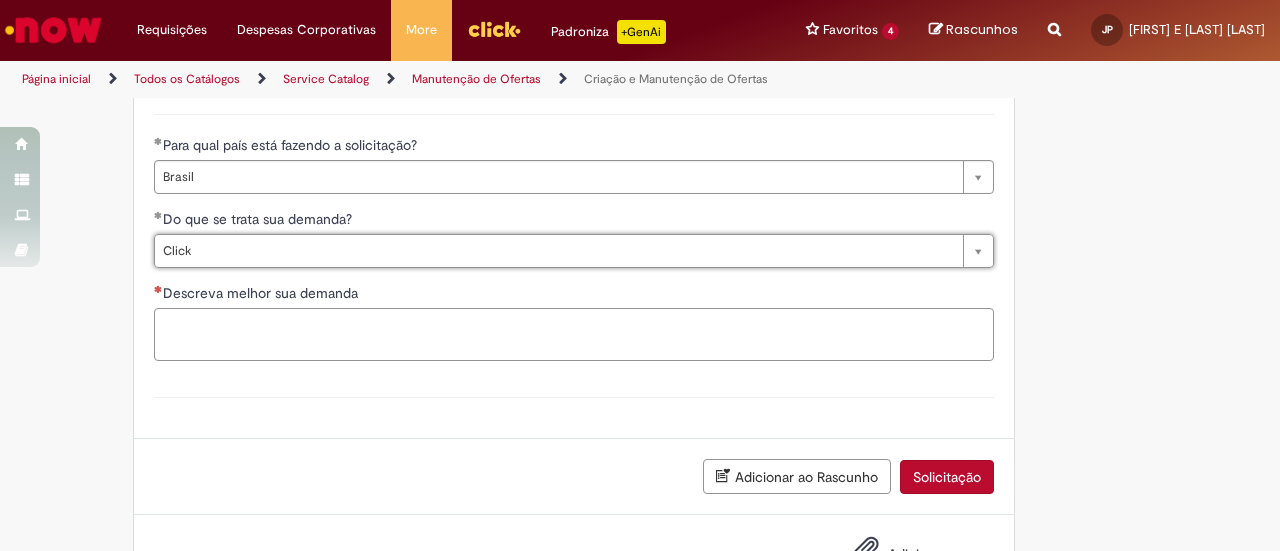 click on "Descreva melhor sua demanda" at bounding box center [574, 334] 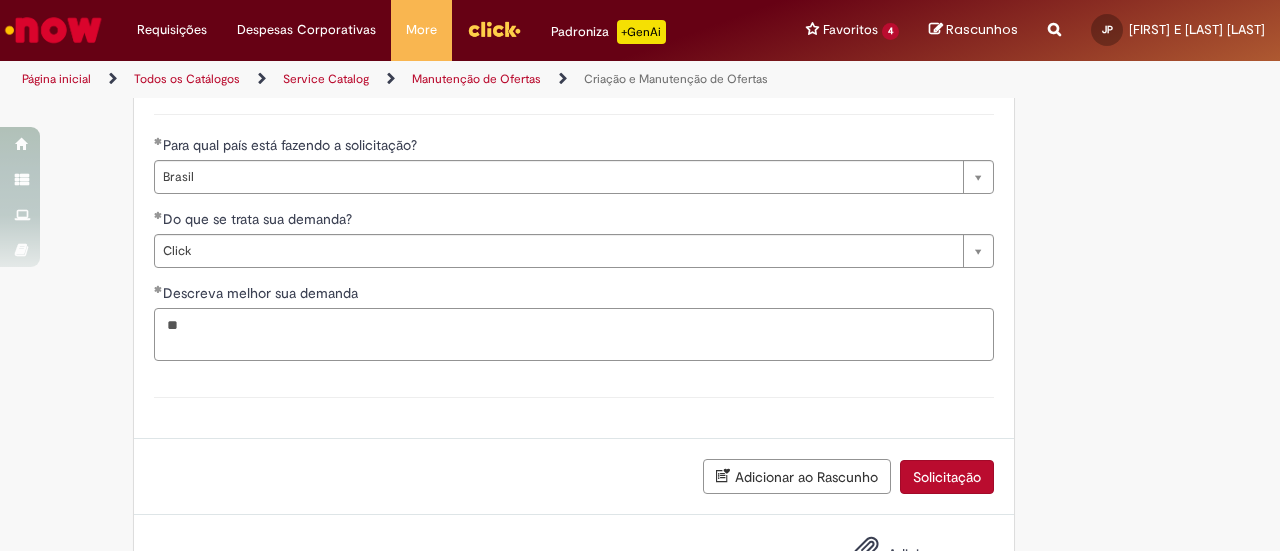 type on "*" 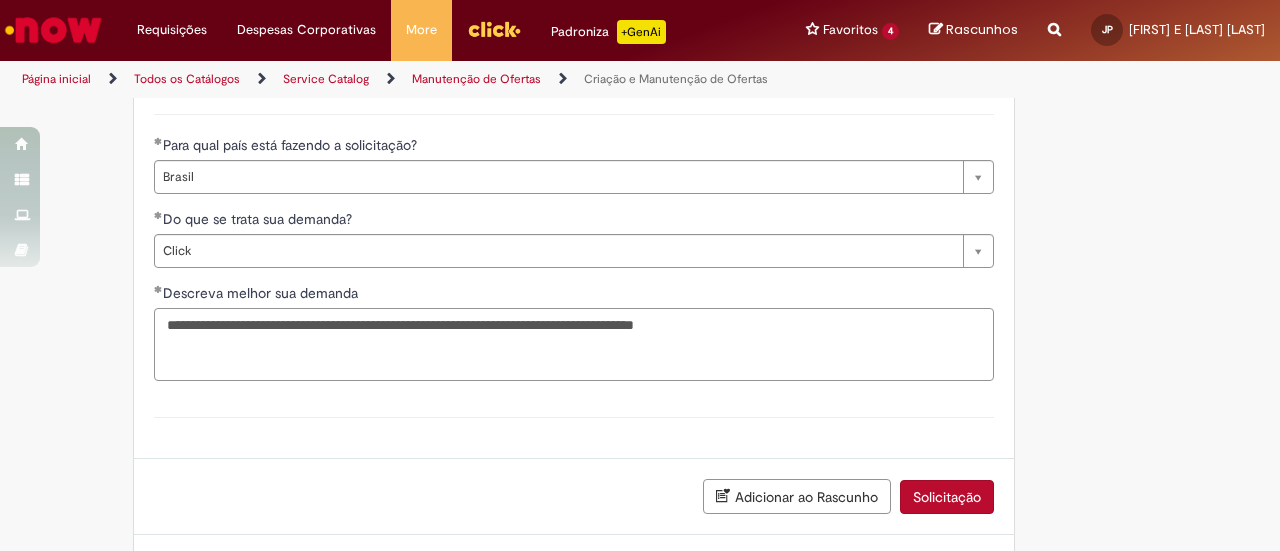 paste on "**********" 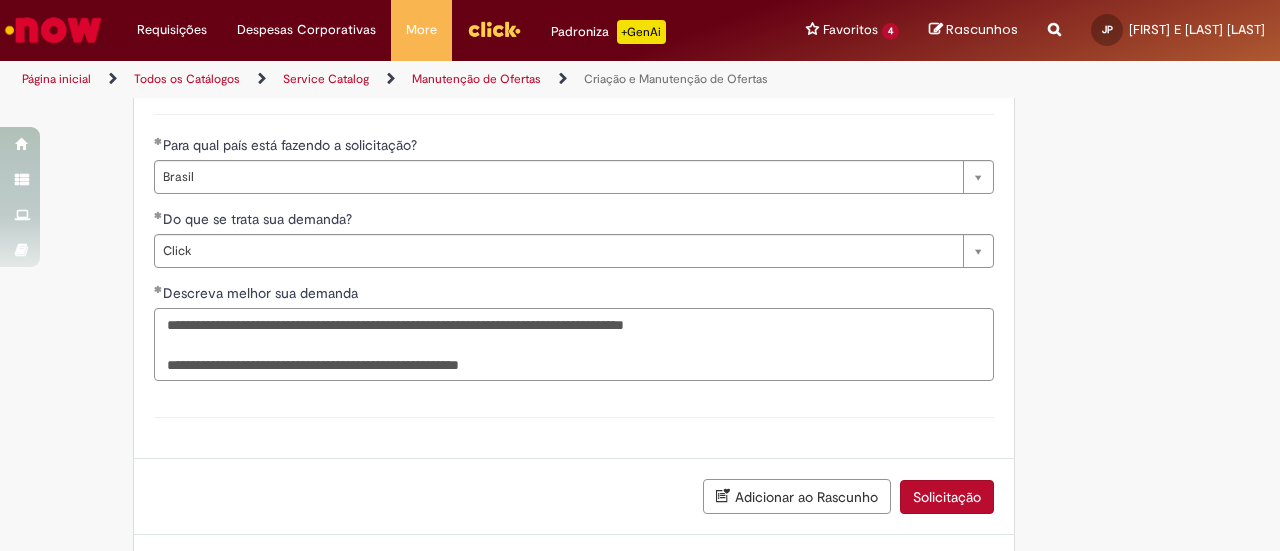 click on "**********" at bounding box center (574, 344) 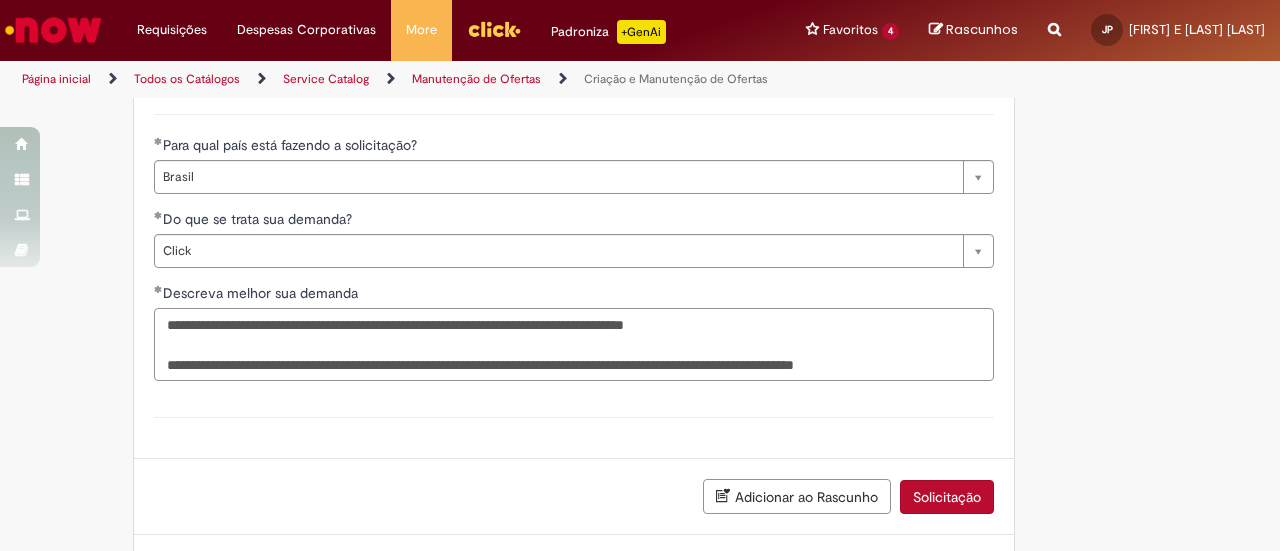 click on "**********" at bounding box center [574, 344] 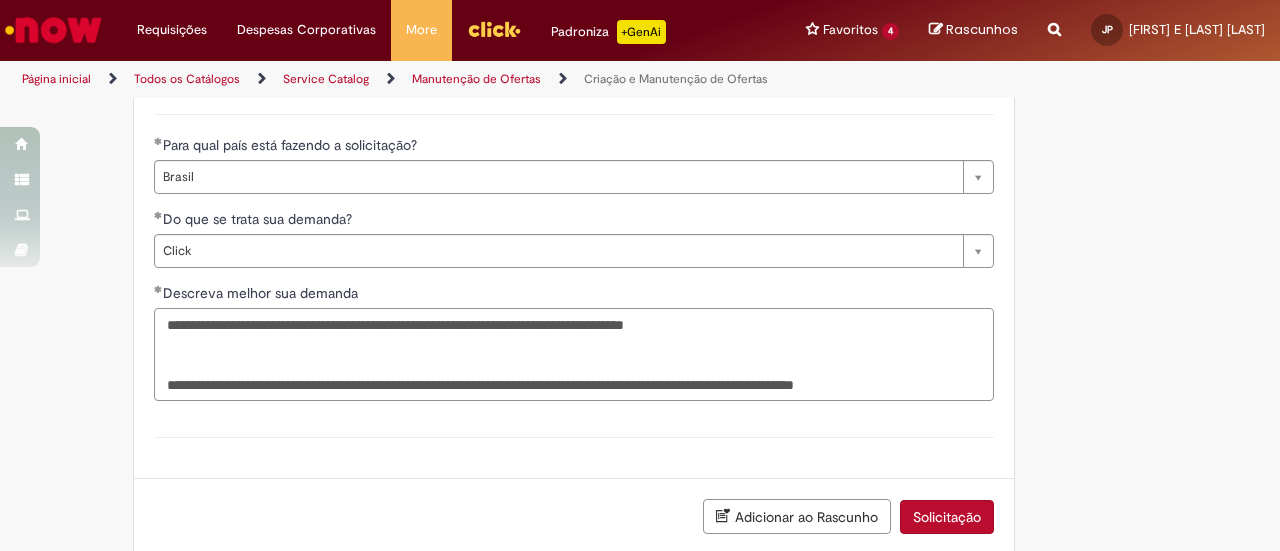 paste on "**********" 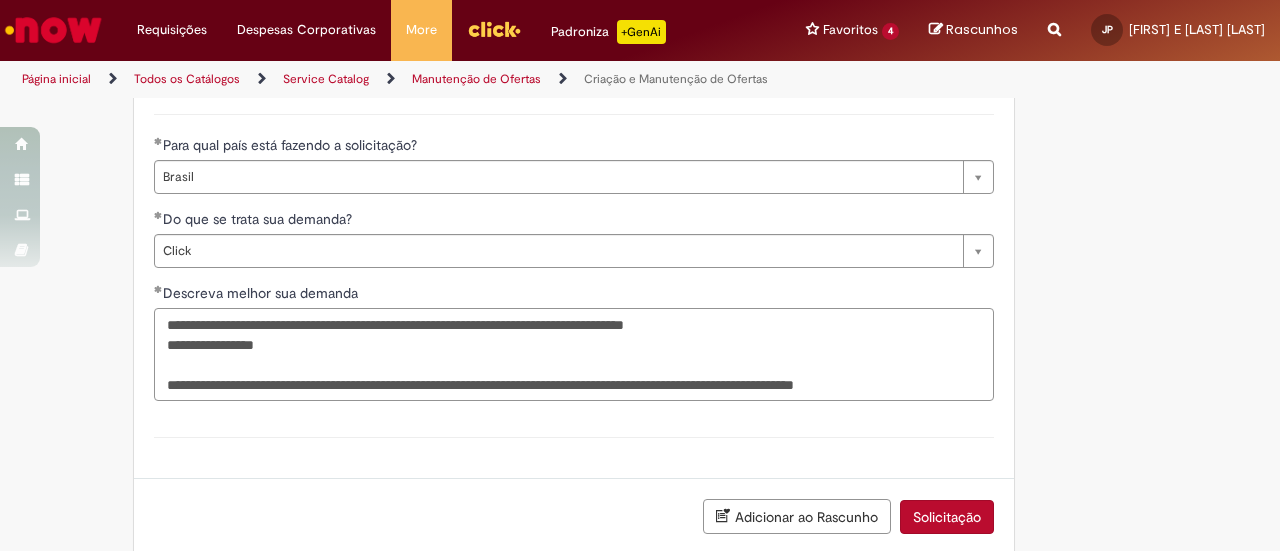 paste on "**********" 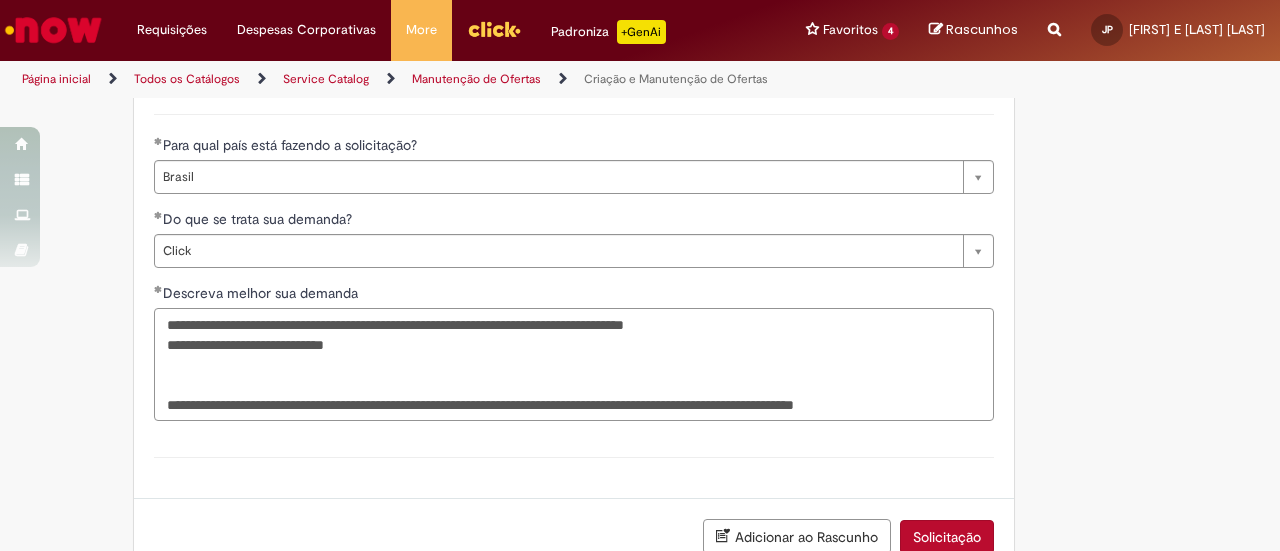 paste on "**********" 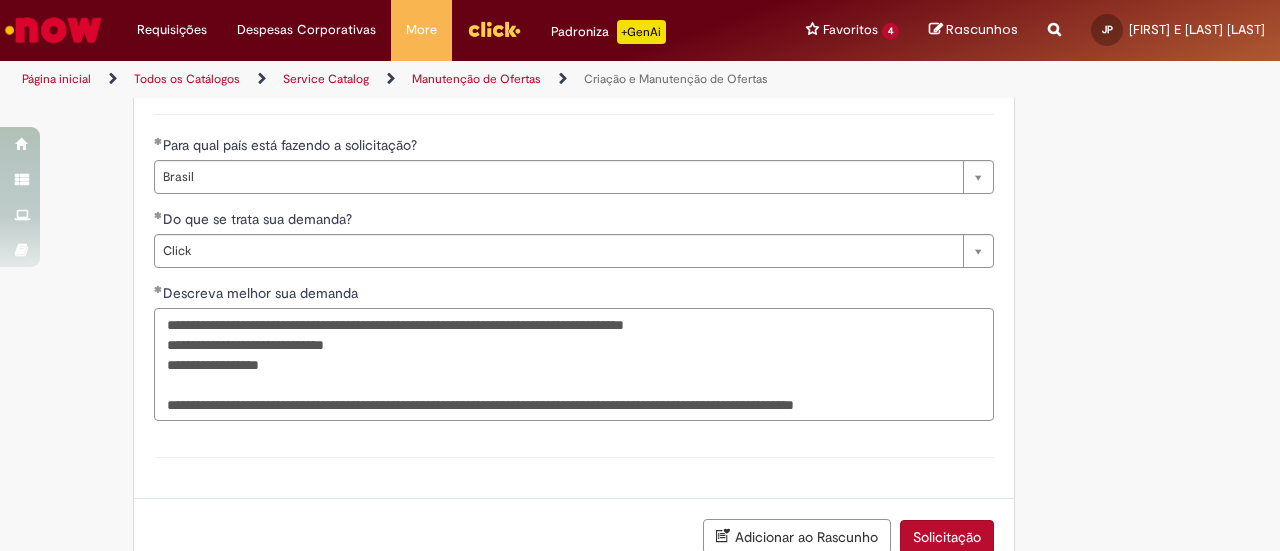 paste on "*******" 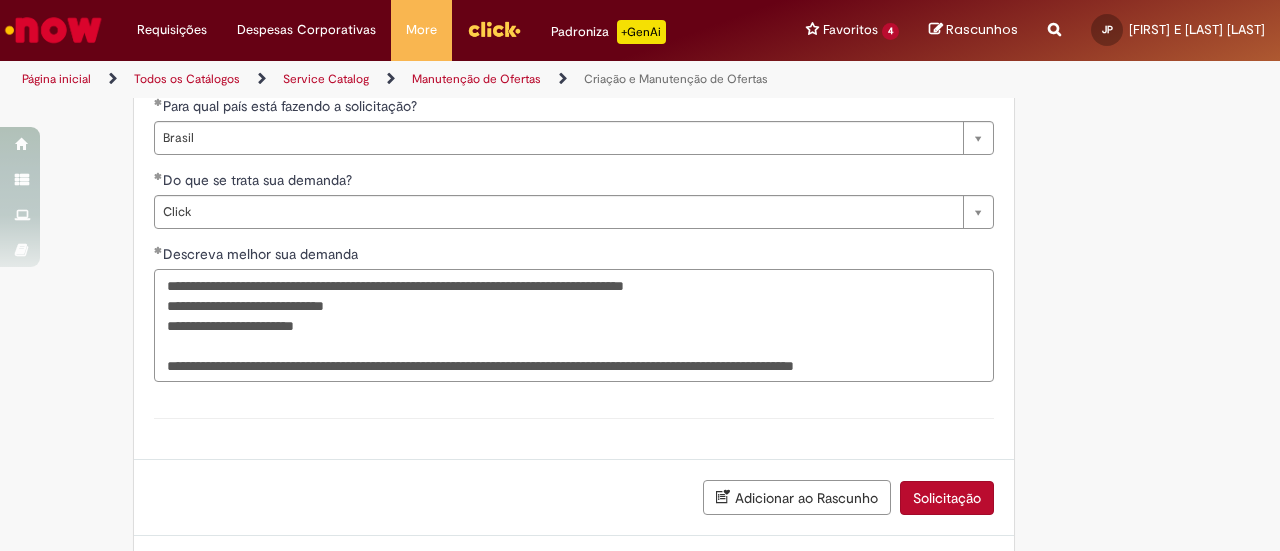 scroll, scrollTop: 1674, scrollLeft: 0, axis: vertical 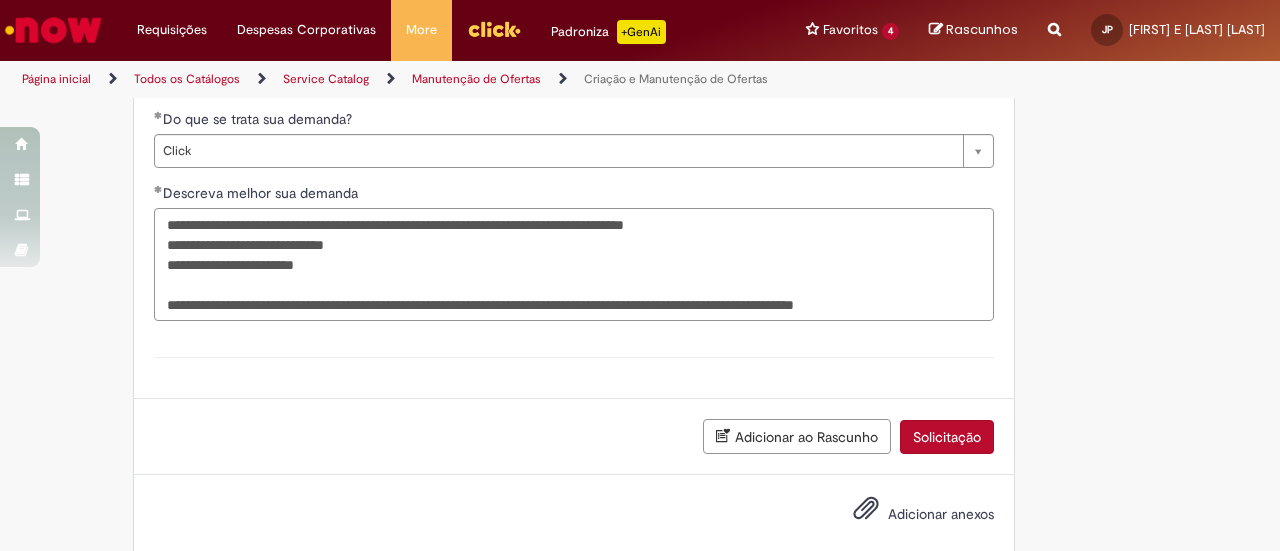 click on "**********" at bounding box center [574, 264] 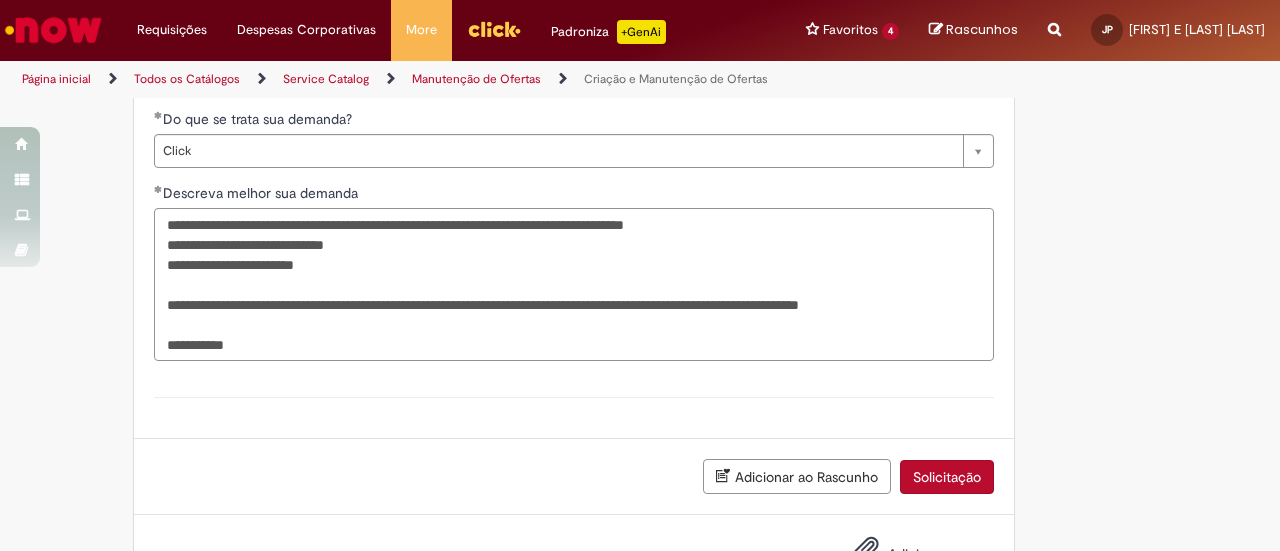 type on "**********" 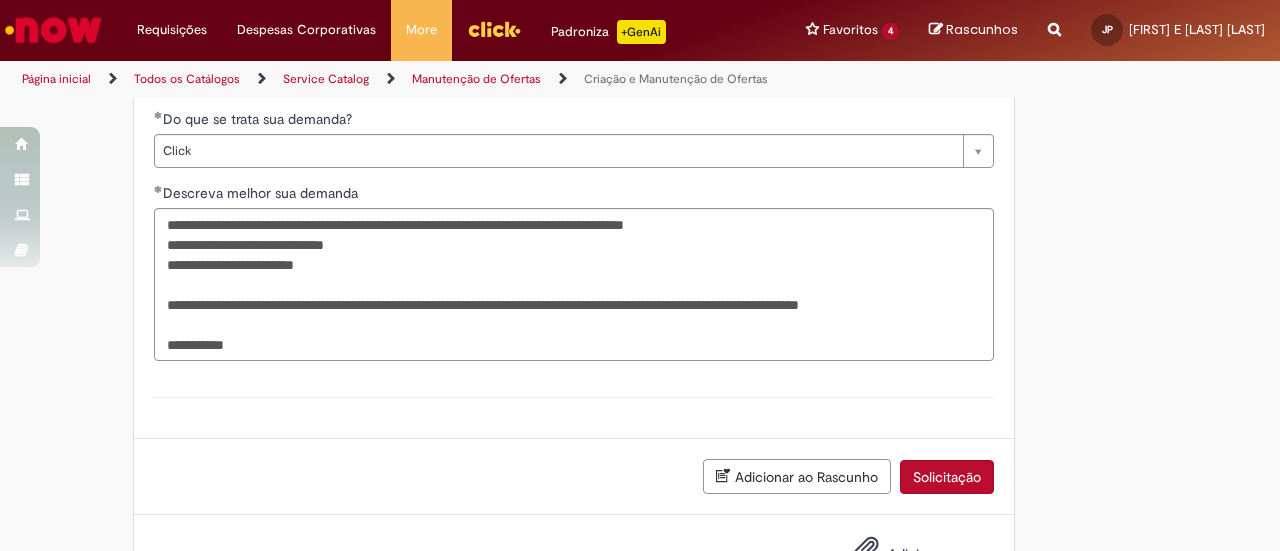 click on "Solicitação" at bounding box center [947, 477] 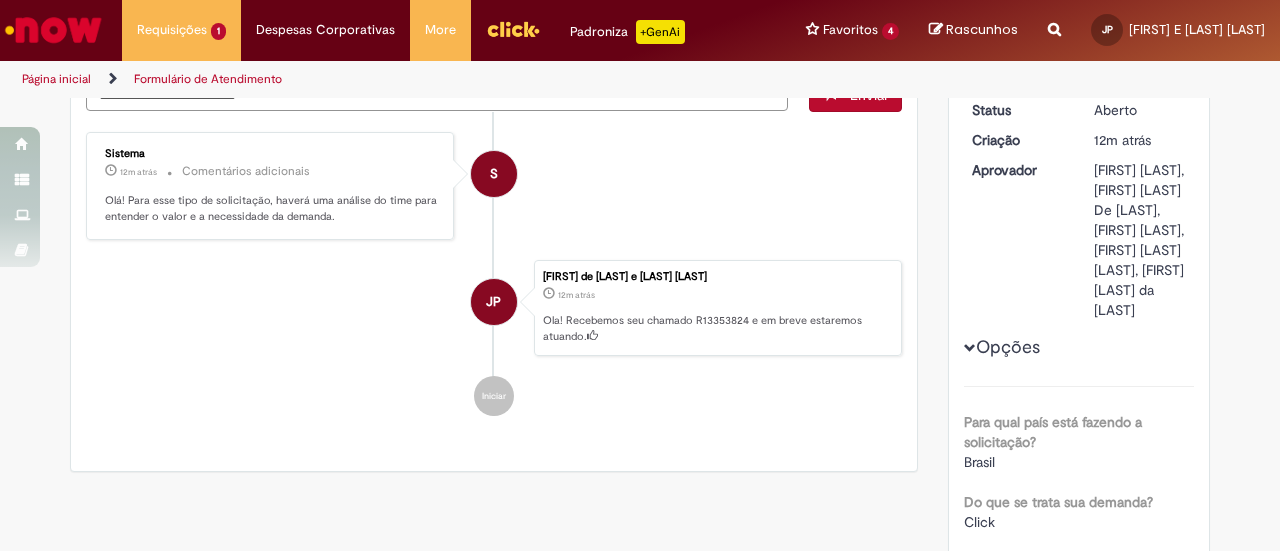 scroll, scrollTop: 0, scrollLeft: 0, axis: both 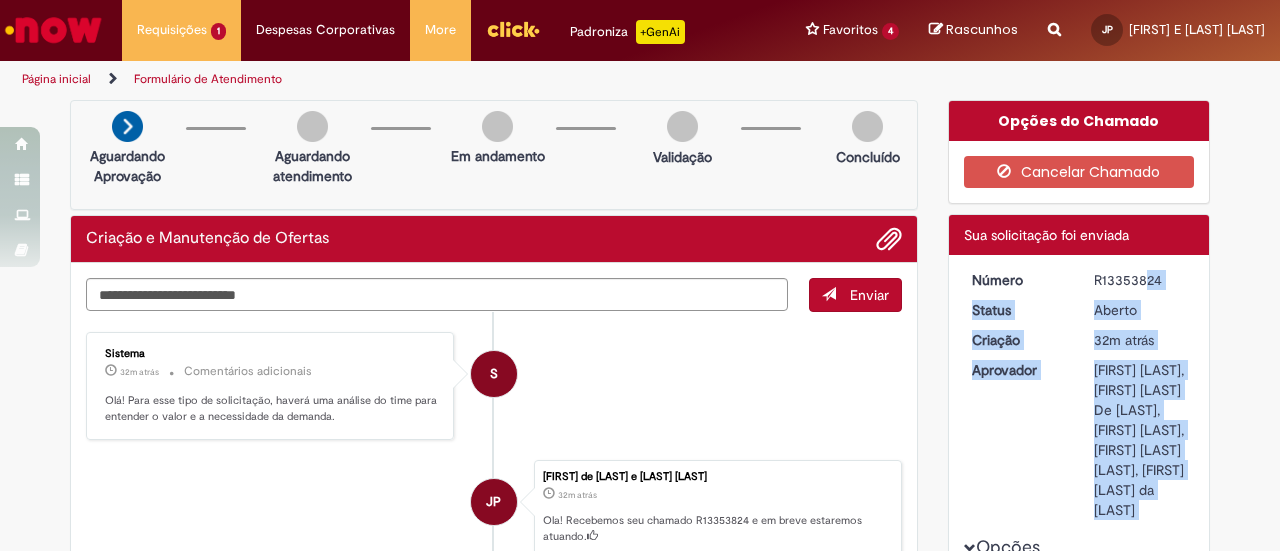 drag, startPoint x: 1096, startPoint y: 273, endPoint x: 1195, endPoint y: 296, distance: 101.636604 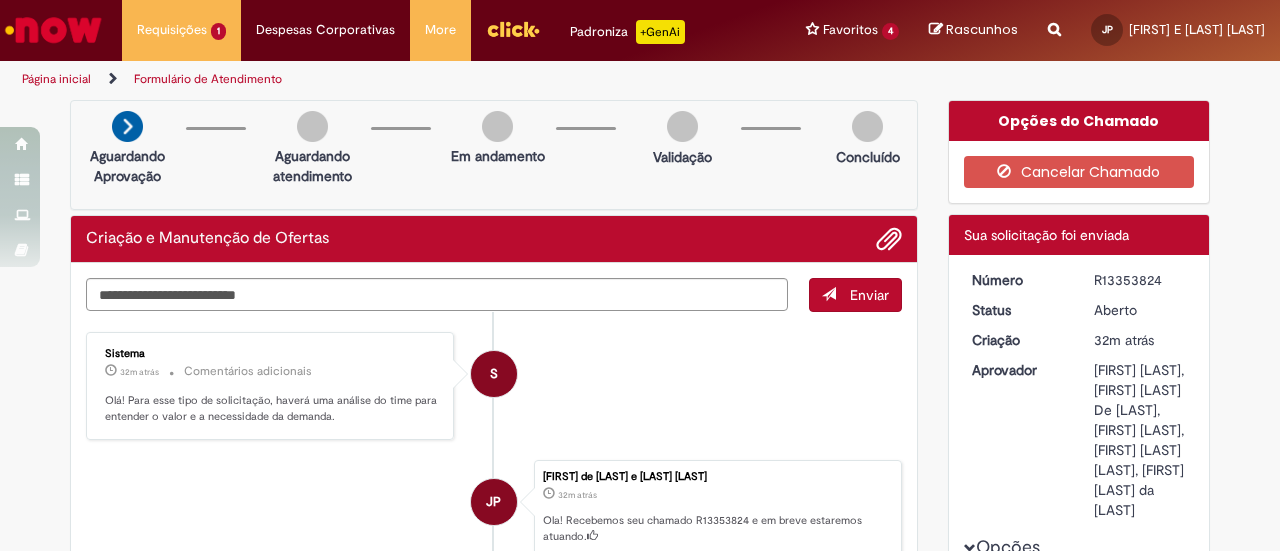 drag, startPoint x: 1139, startPoint y: 273, endPoint x: 1119, endPoint y: 276, distance: 20.22375 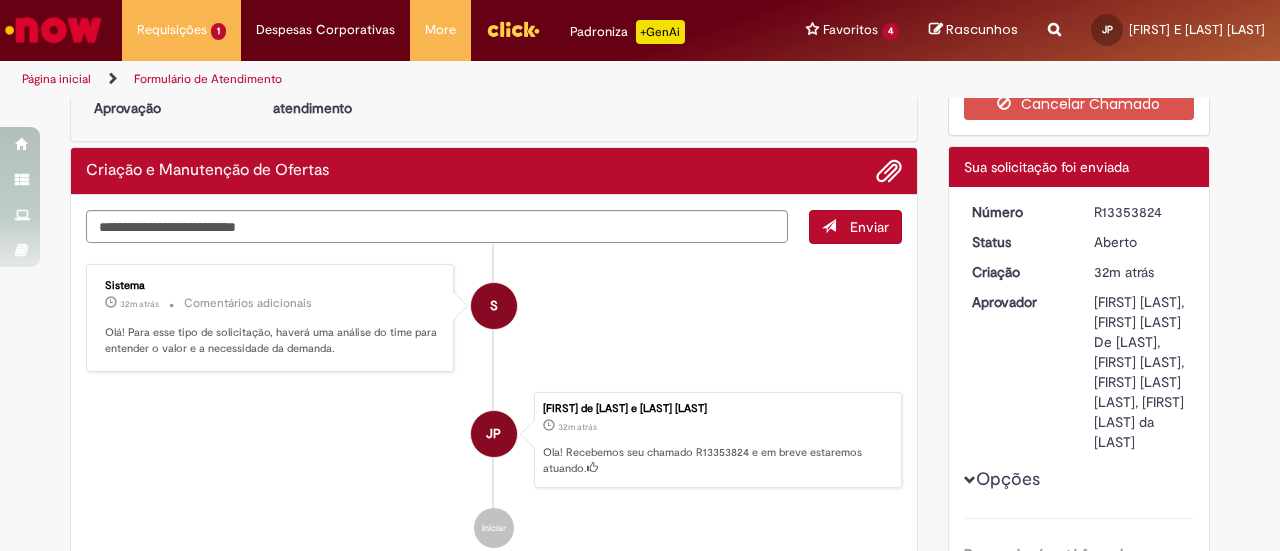 scroll, scrollTop: 100, scrollLeft: 0, axis: vertical 